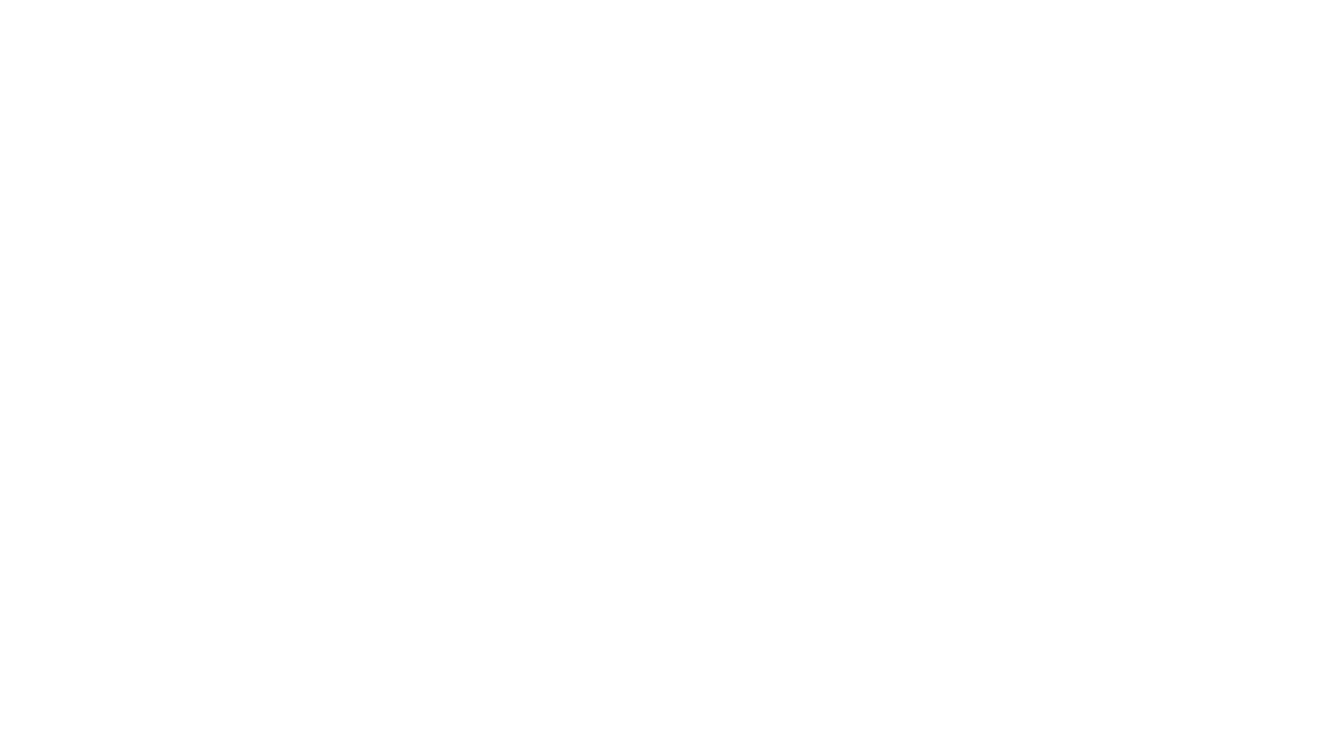 scroll, scrollTop: 0, scrollLeft: 0, axis: both 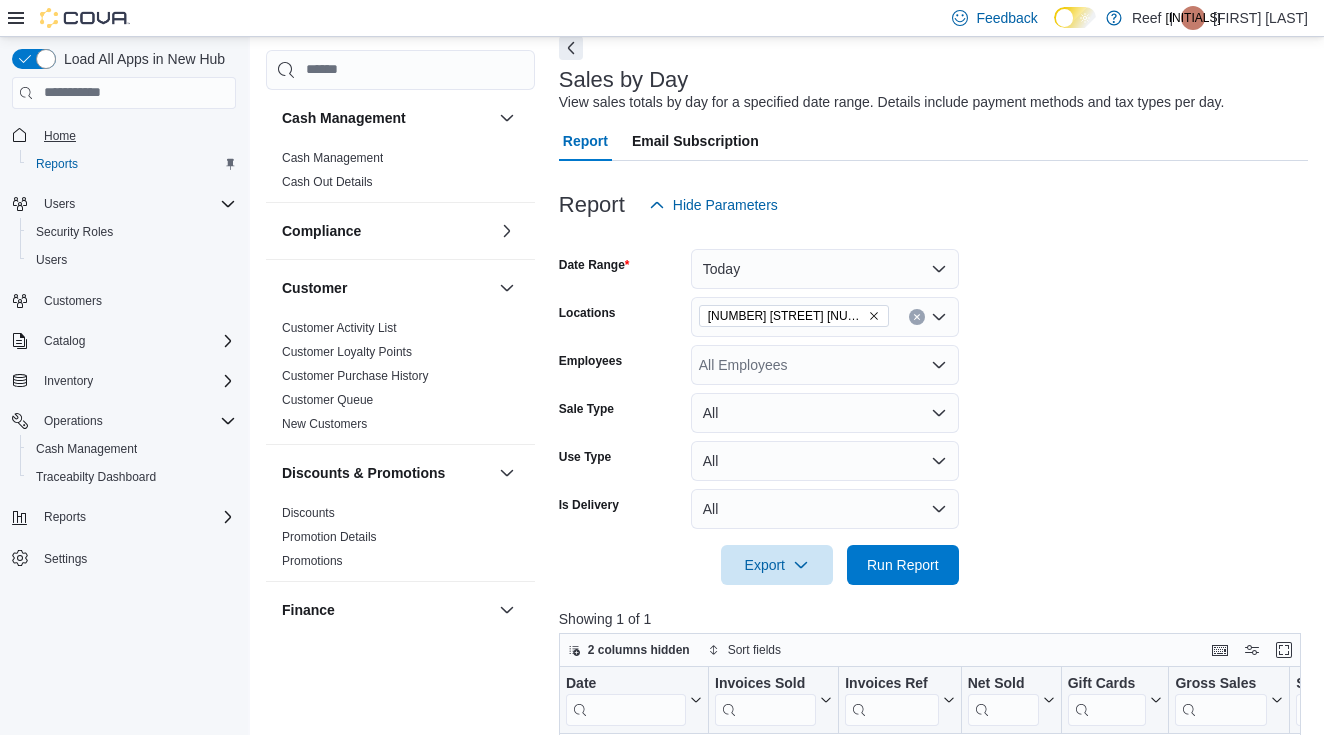 click on "Home" at bounding box center [60, 136] 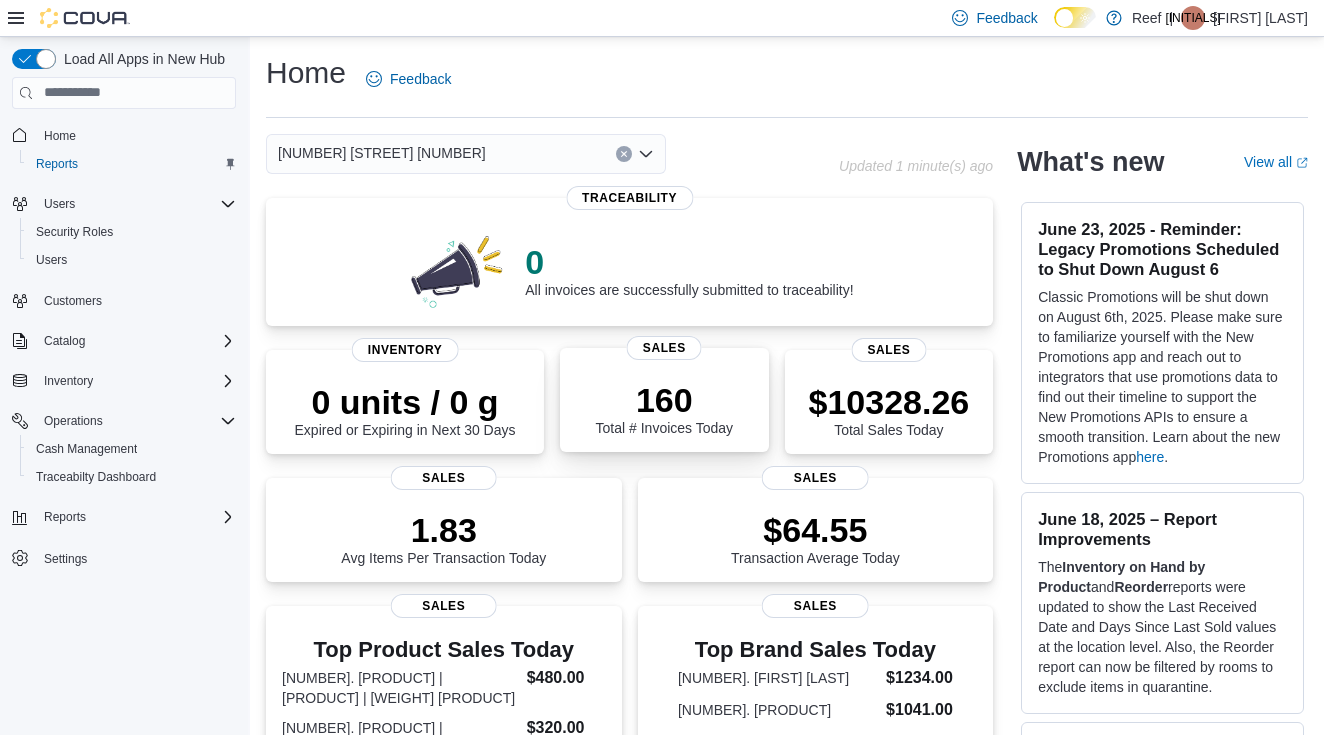 scroll, scrollTop: 0, scrollLeft: 0, axis: both 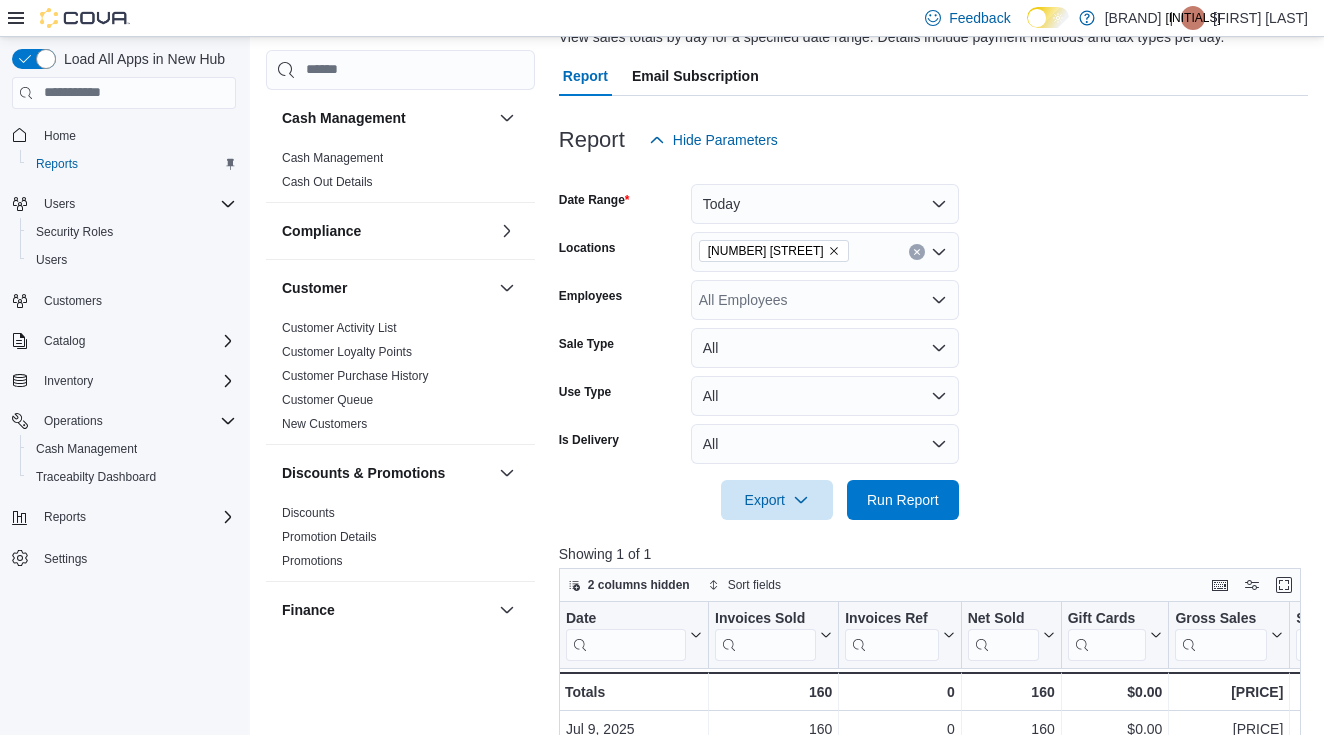 click on "Home" at bounding box center [136, 135] 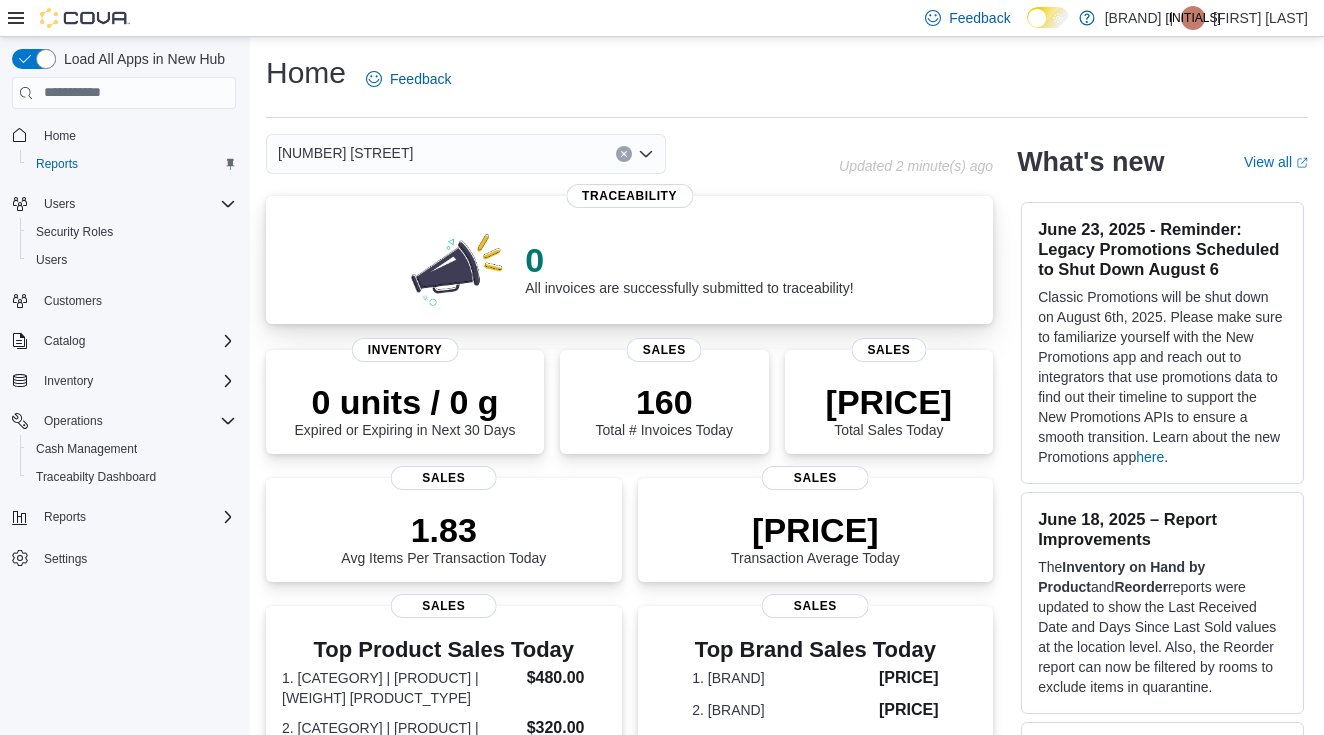 scroll, scrollTop: 0, scrollLeft: 0, axis: both 